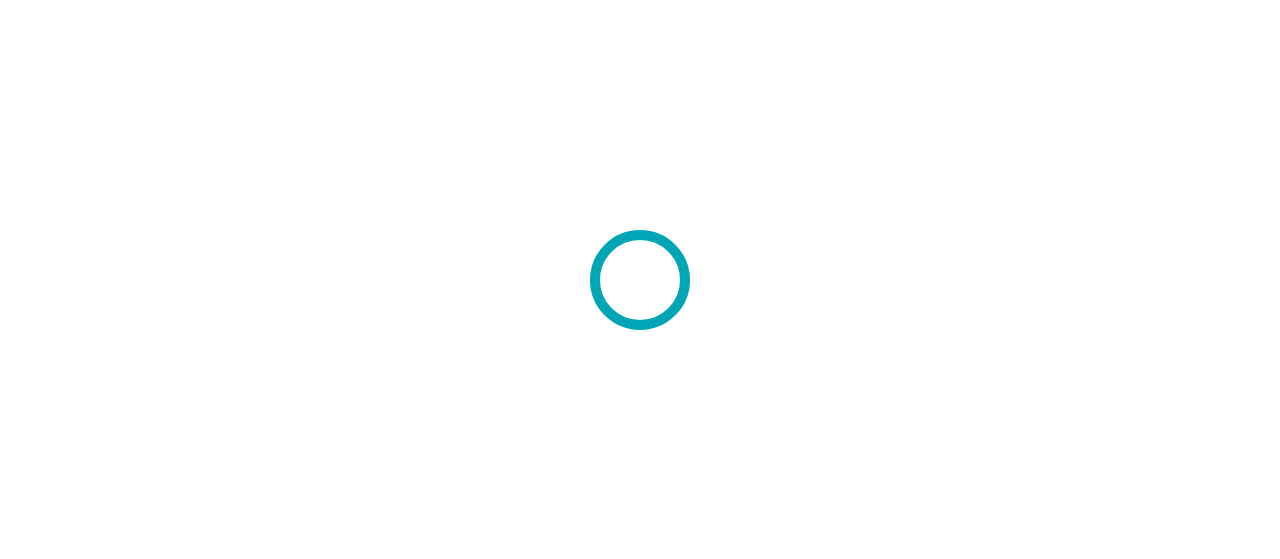 scroll, scrollTop: 0, scrollLeft: 0, axis: both 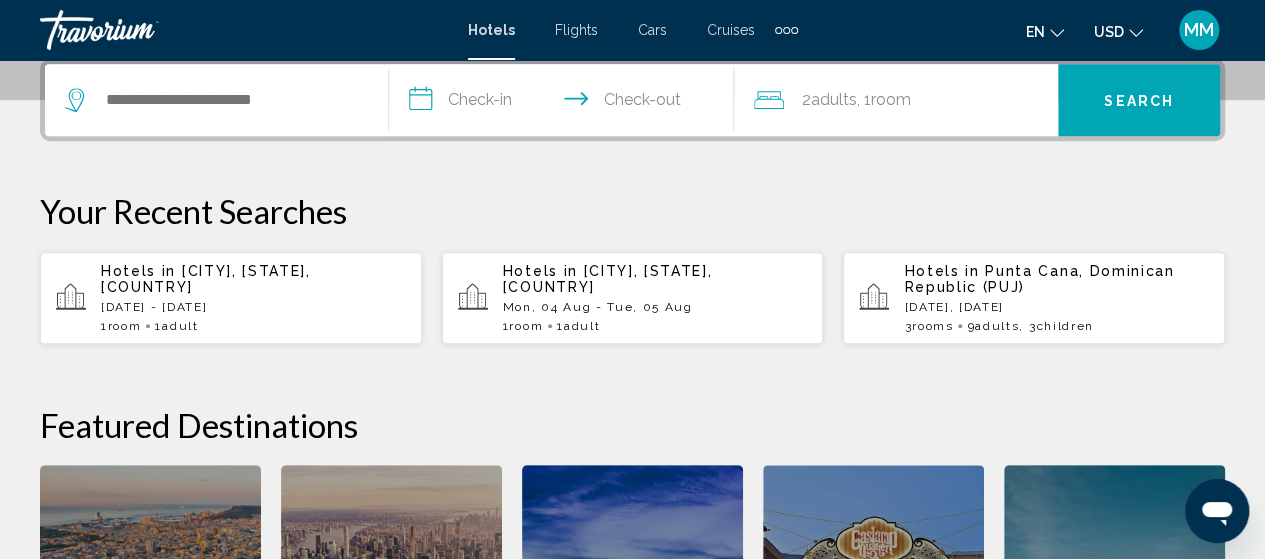 click on "[CITY], [STATE], [COUNTRY]" at bounding box center (206, 279) 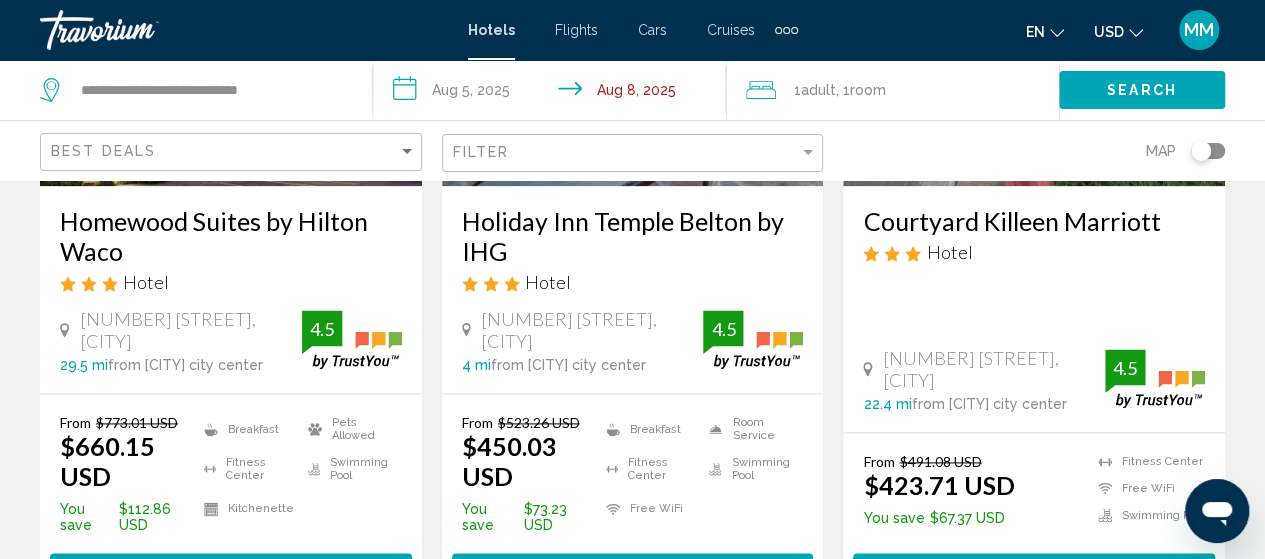 scroll, scrollTop: 1200, scrollLeft: 0, axis: vertical 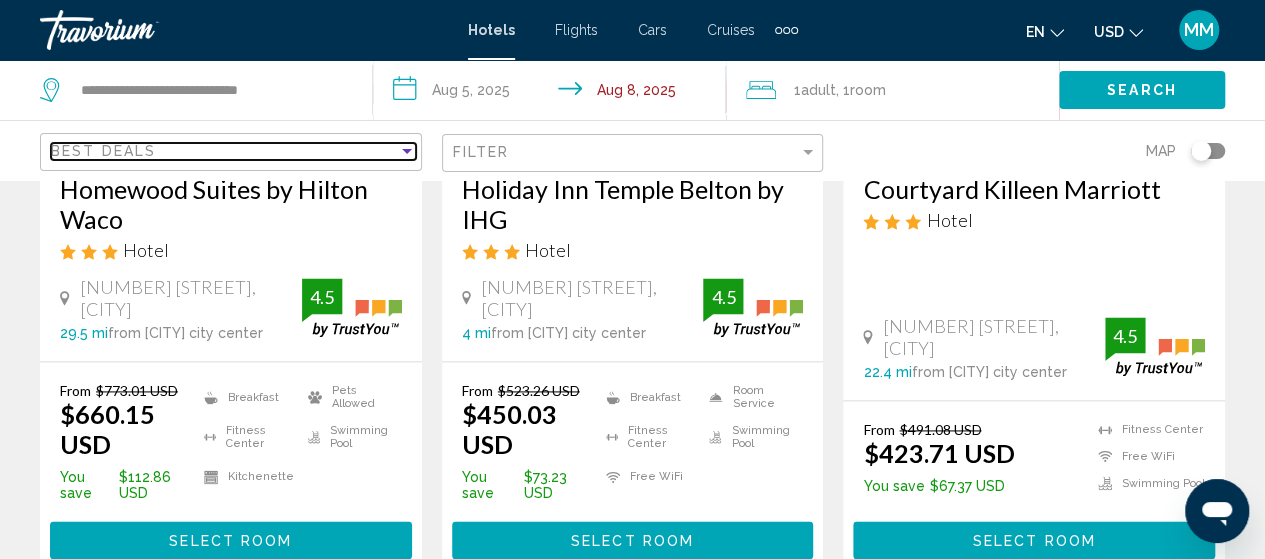 click on "Best Deals" at bounding box center (224, 151) 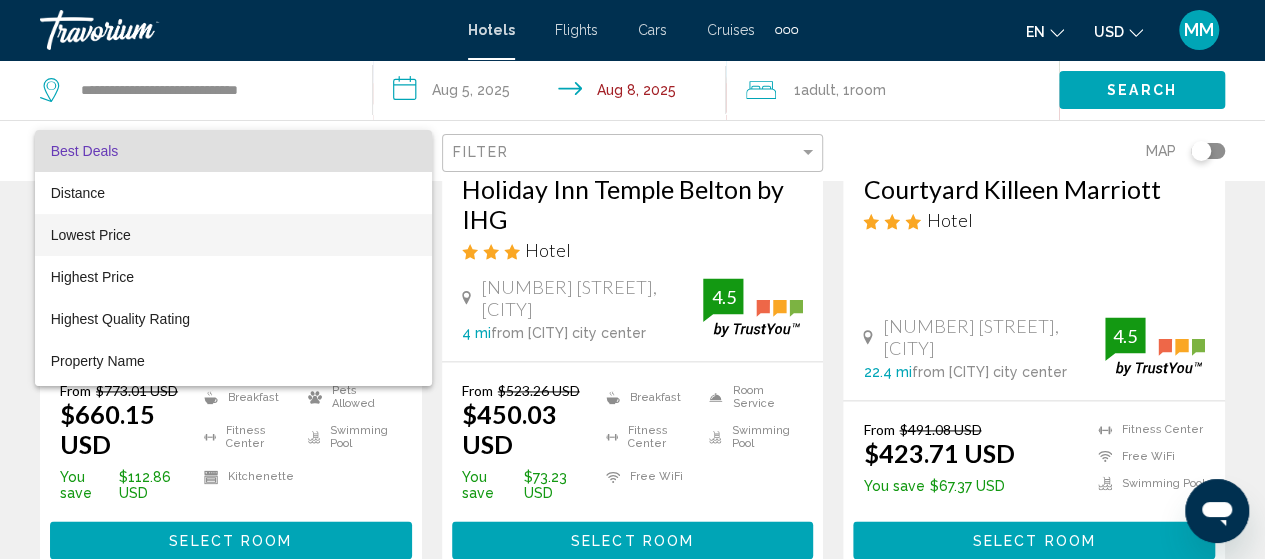 click on "Lowest Price" at bounding box center [233, 235] 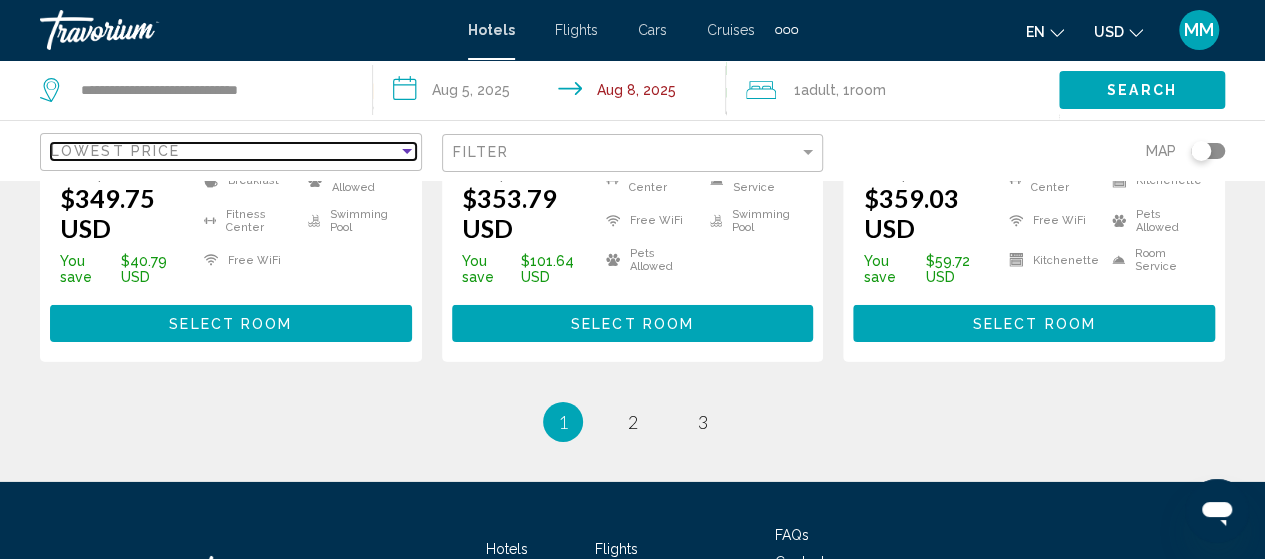 scroll, scrollTop: 3100, scrollLeft: 0, axis: vertical 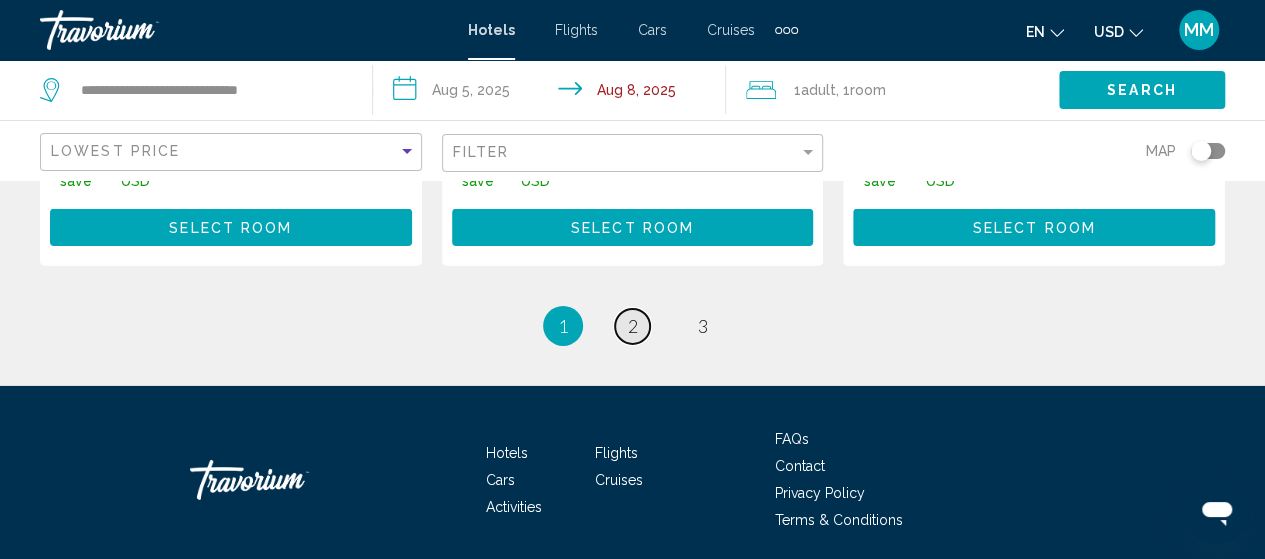 click on "2" at bounding box center [633, 326] 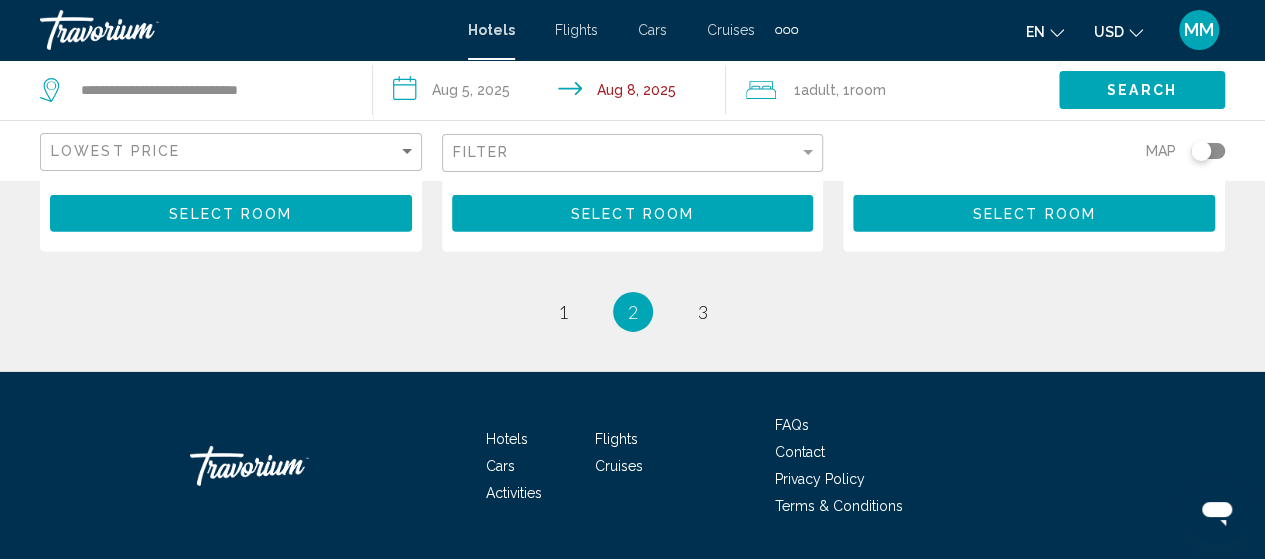 scroll, scrollTop: 3100, scrollLeft: 0, axis: vertical 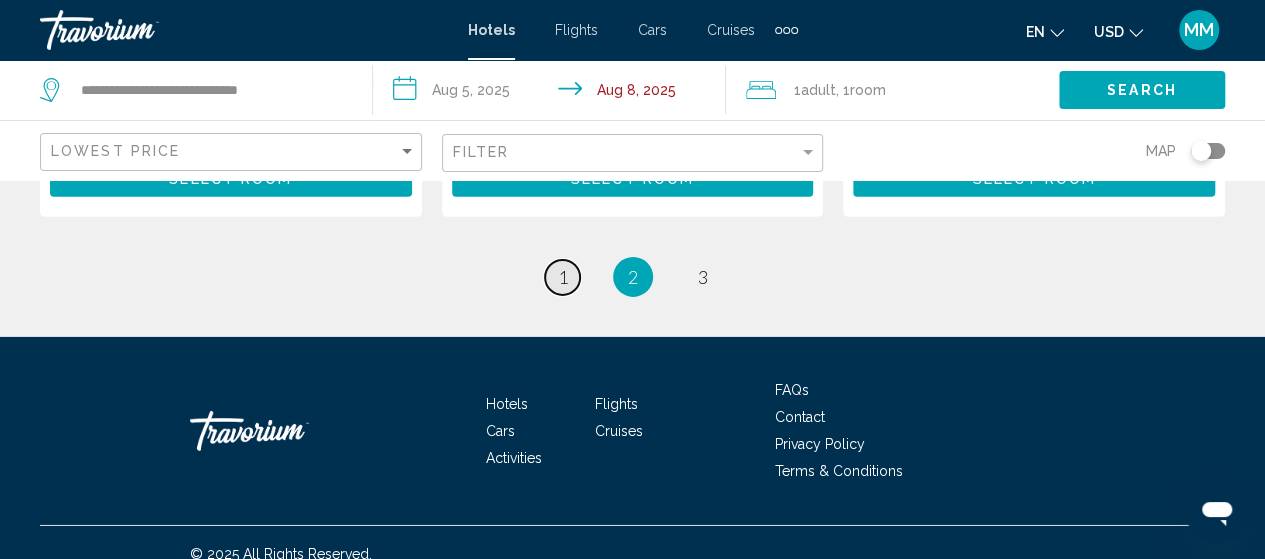 click on "1" at bounding box center (563, 277) 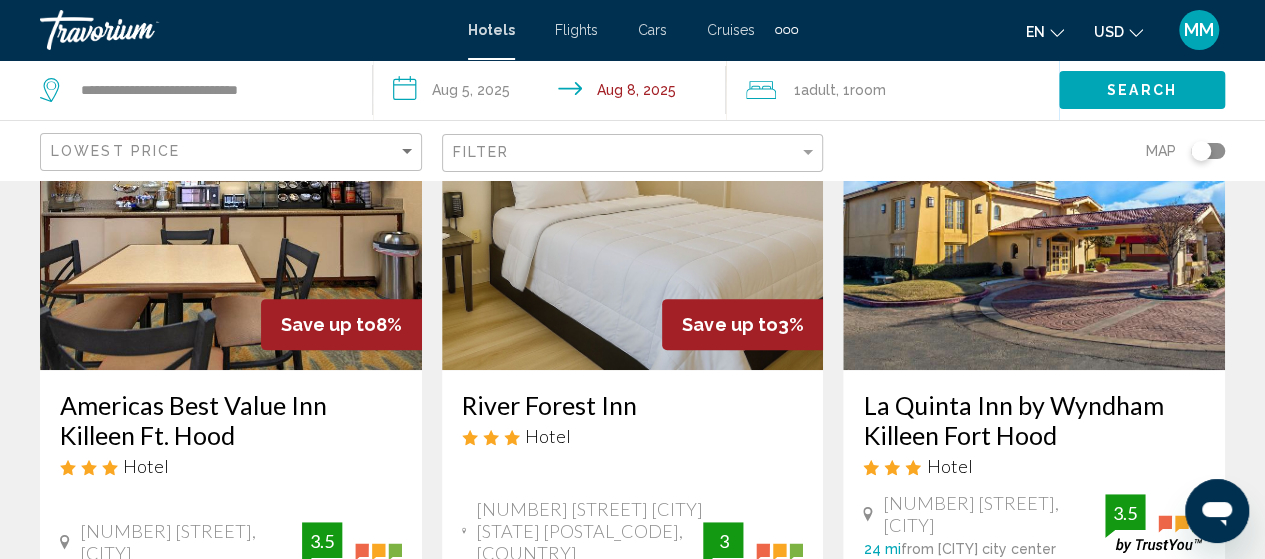 scroll, scrollTop: 100, scrollLeft: 0, axis: vertical 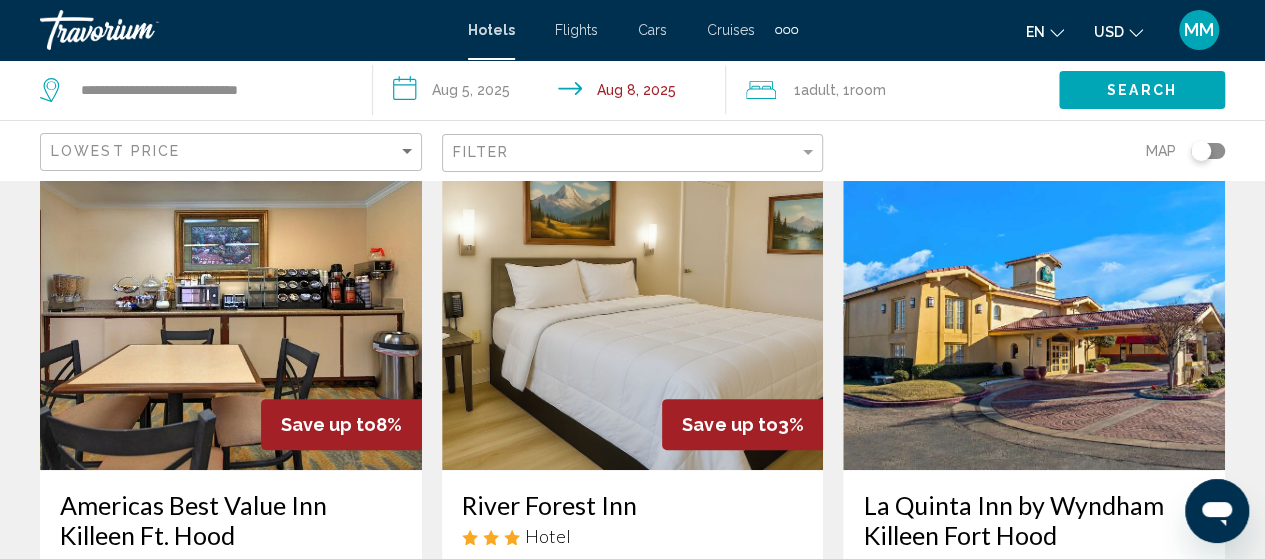 click at bounding box center [1034, 310] 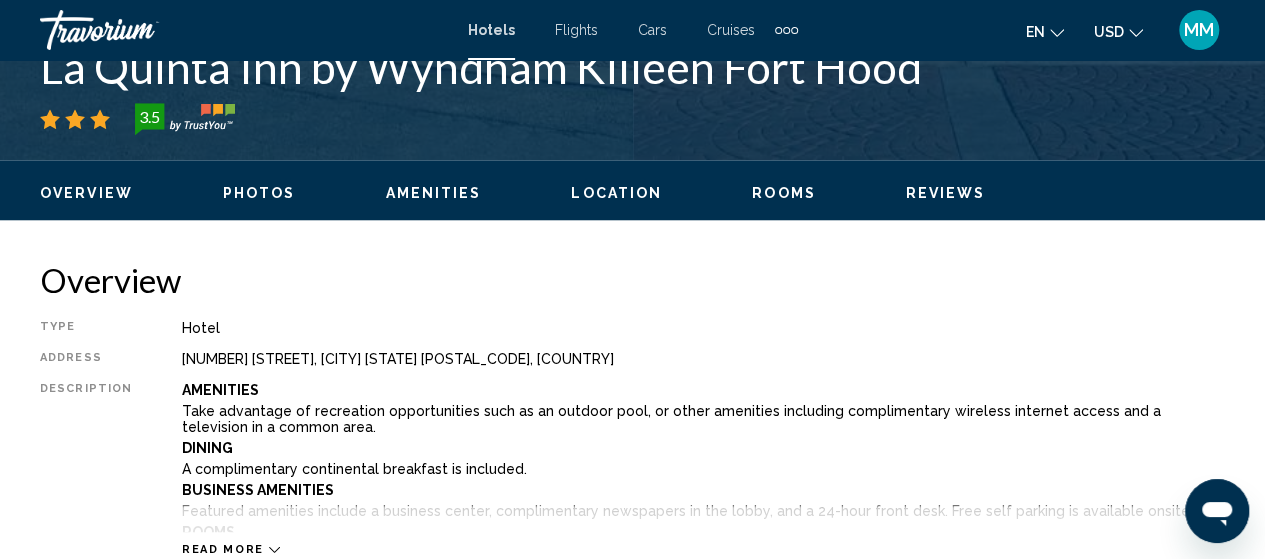scroll, scrollTop: 855, scrollLeft: 0, axis: vertical 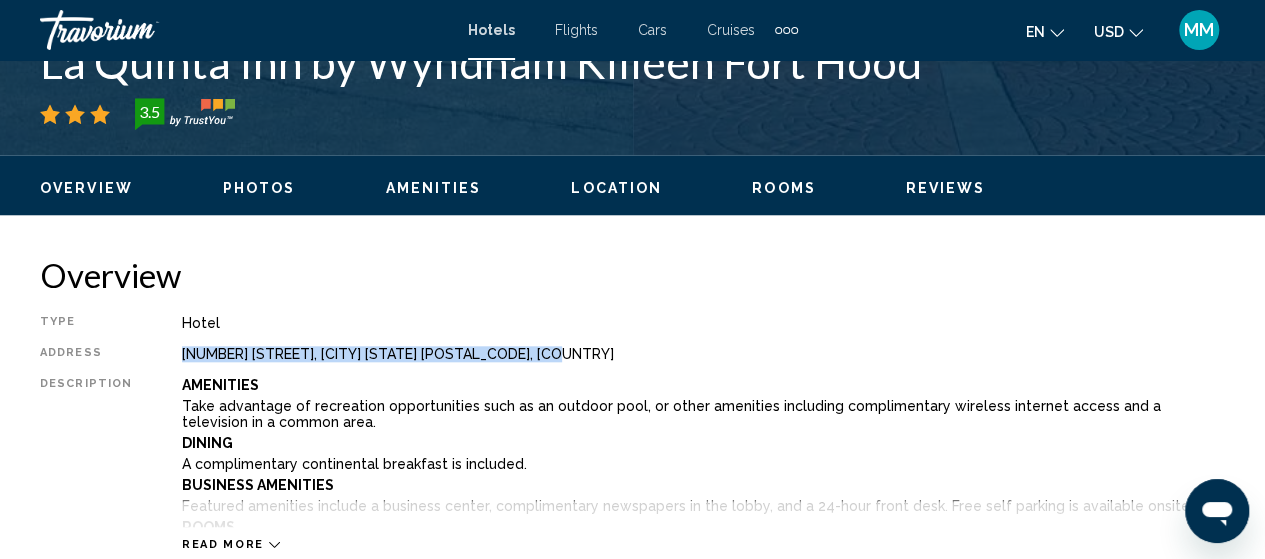 drag, startPoint x: 506, startPoint y: 355, endPoint x: 159, endPoint y: 346, distance: 347.1167 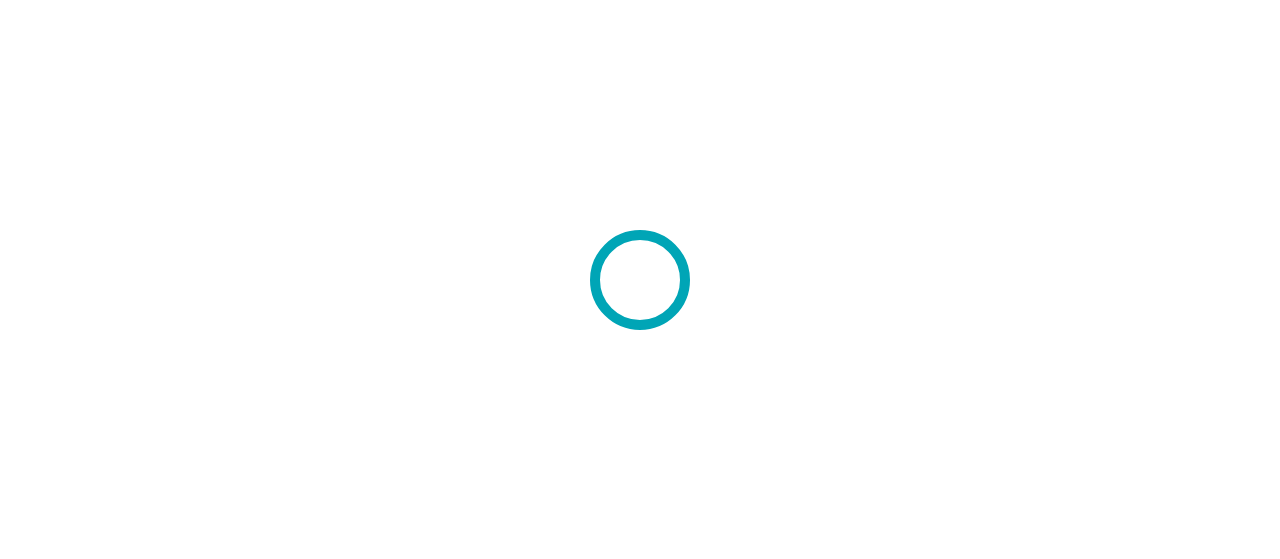 scroll, scrollTop: 0, scrollLeft: 0, axis: both 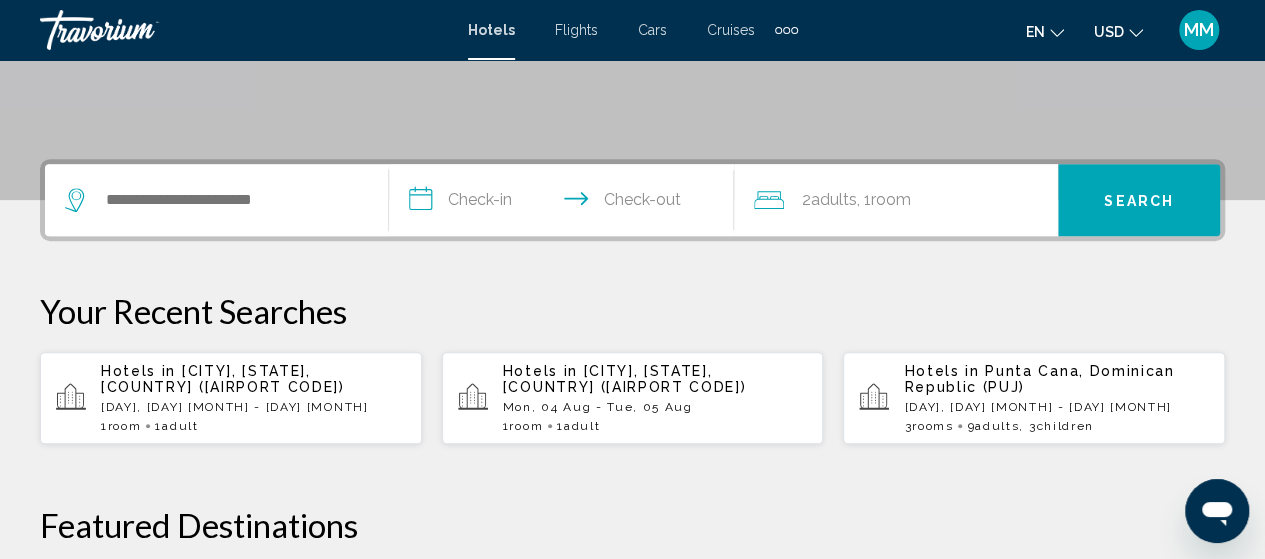 drag, startPoint x: 221, startPoint y: 209, endPoint x: 182, endPoint y: 377, distance: 172.46739 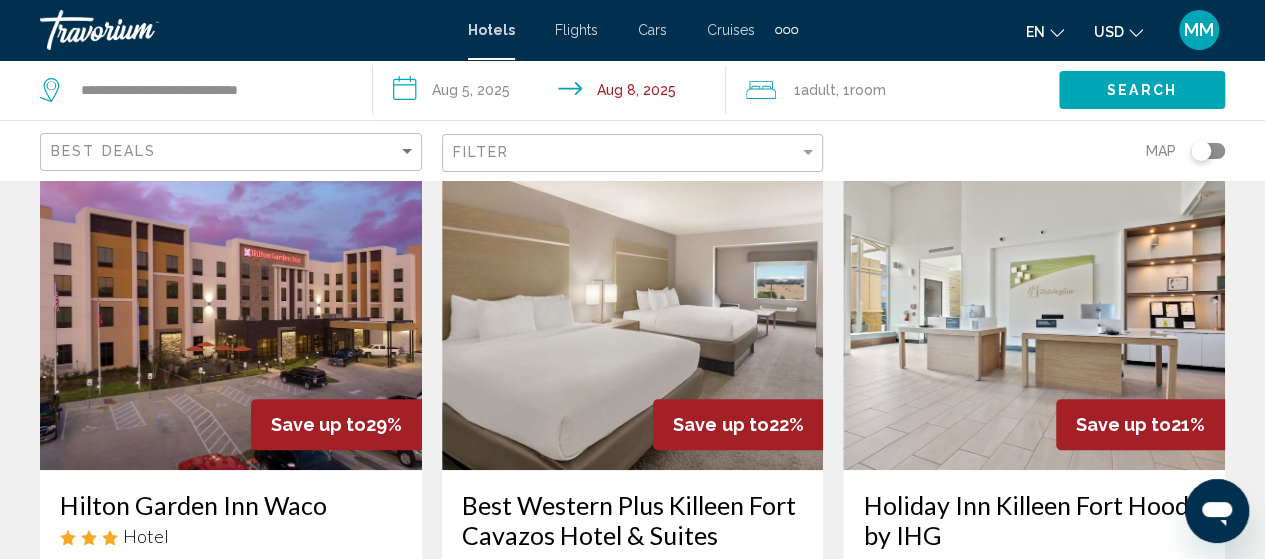 scroll, scrollTop: 200, scrollLeft: 0, axis: vertical 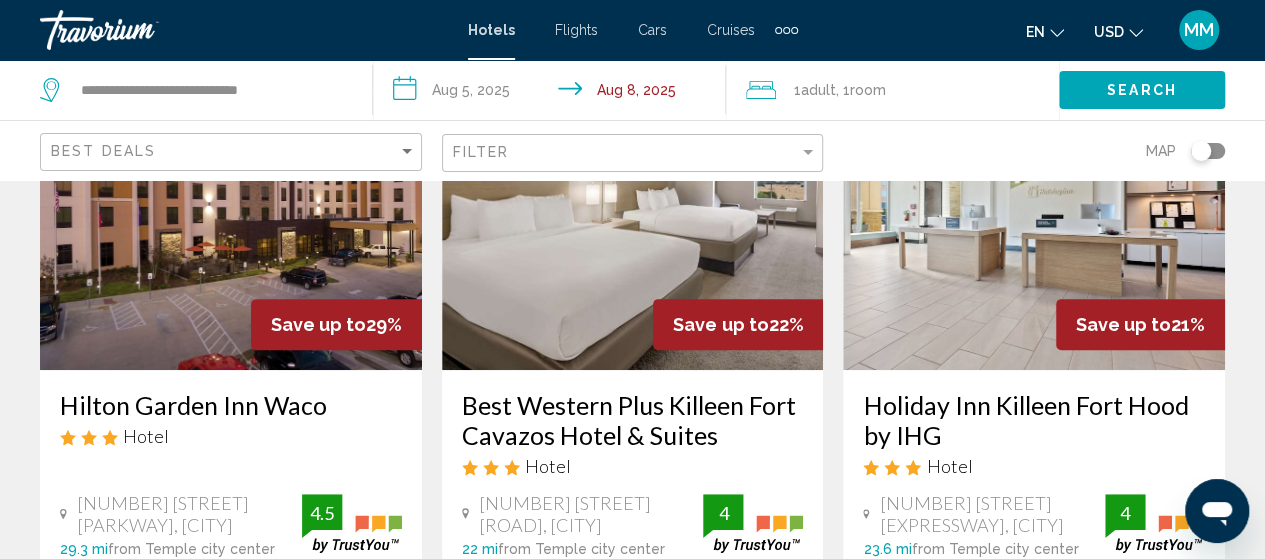 click on "Filter" 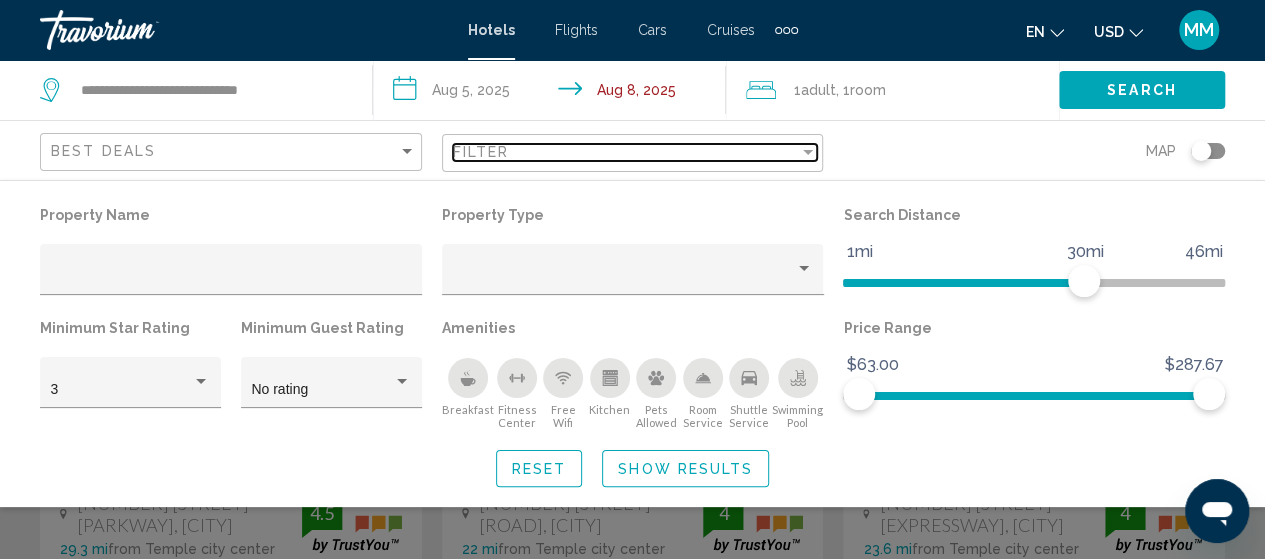click at bounding box center (808, 152) 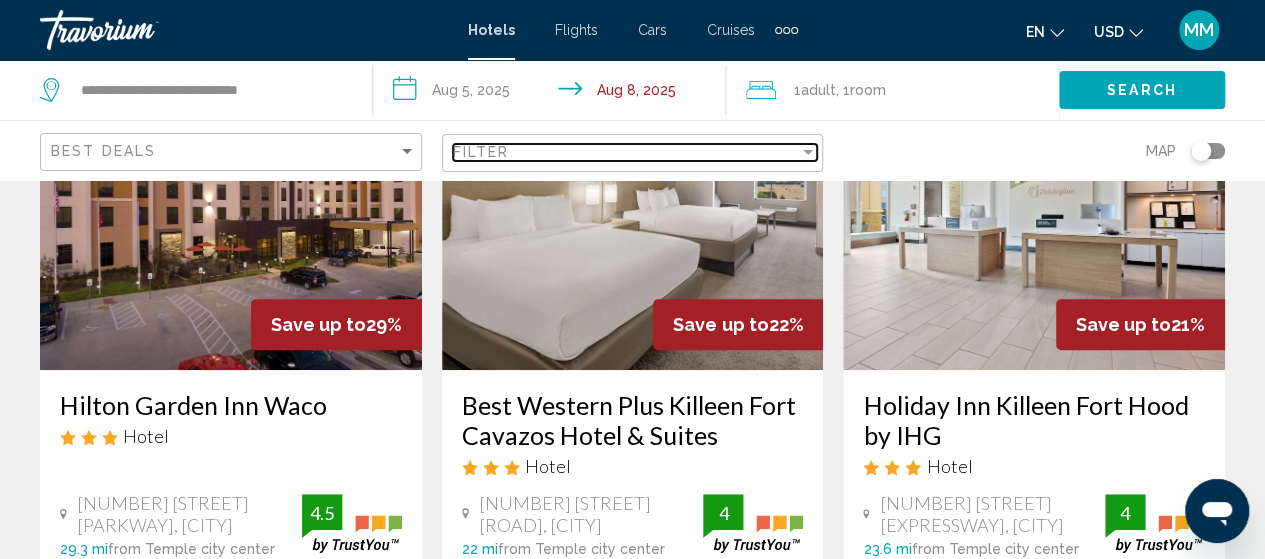 click at bounding box center (808, 152) 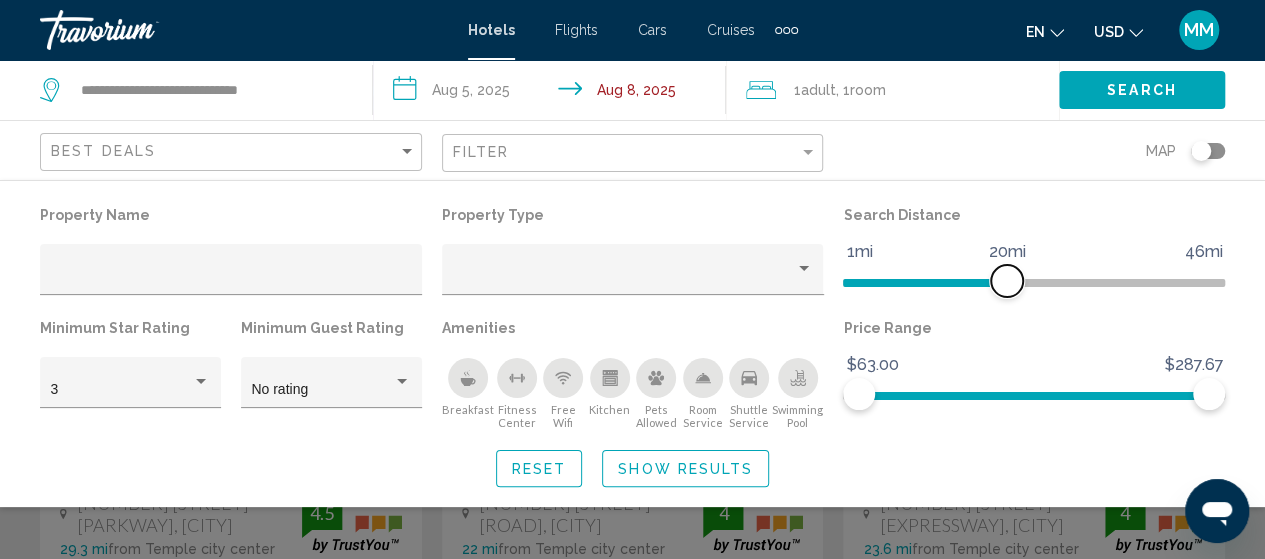 drag, startPoint x: 1092, startPoint y: 277, endPoint x: 1008, endPoint y: 274, distance: 84.05355 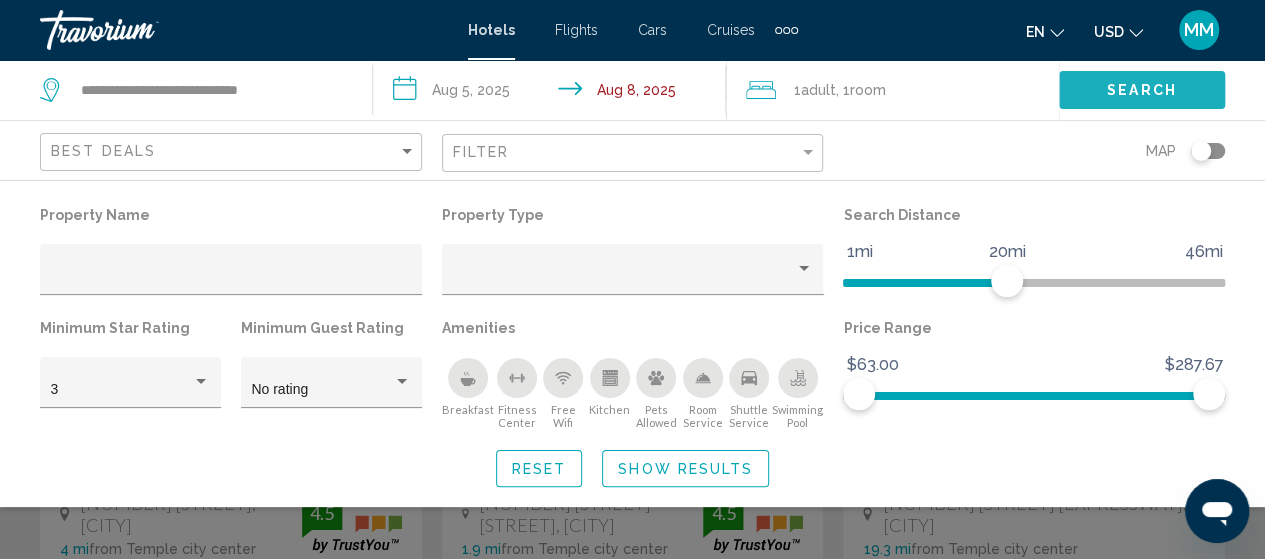 click on "Search" 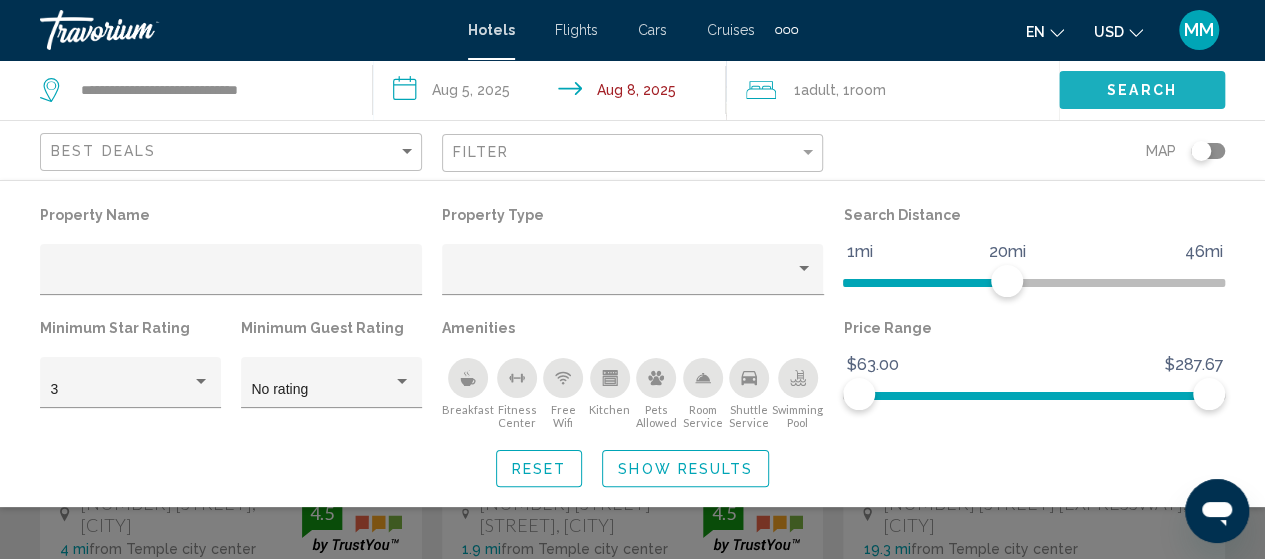 click on "Search" 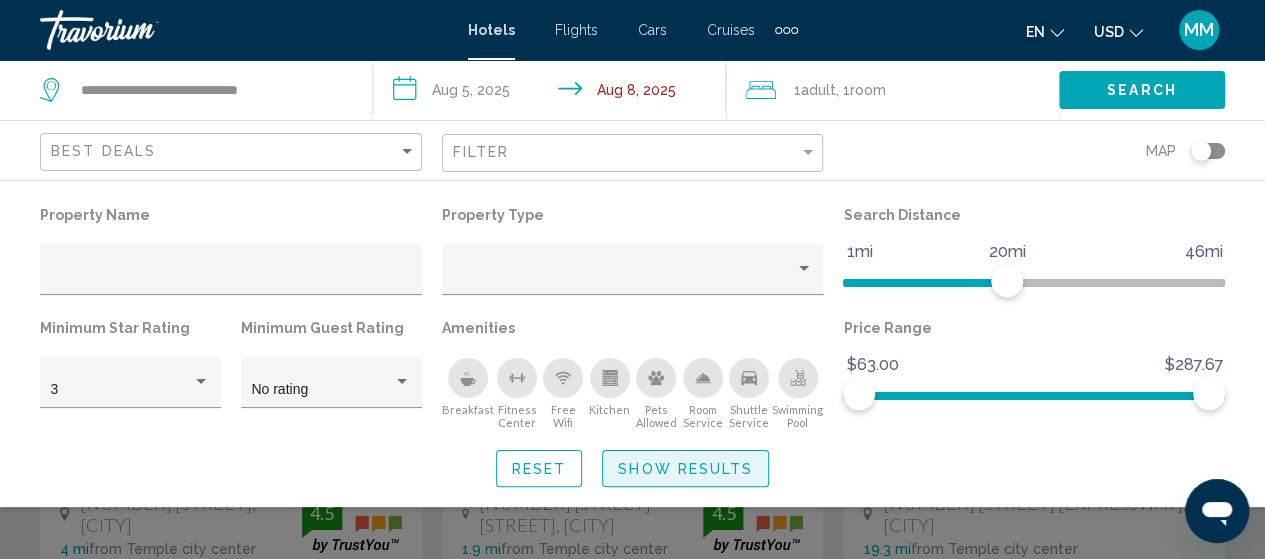 click on "Show Results" 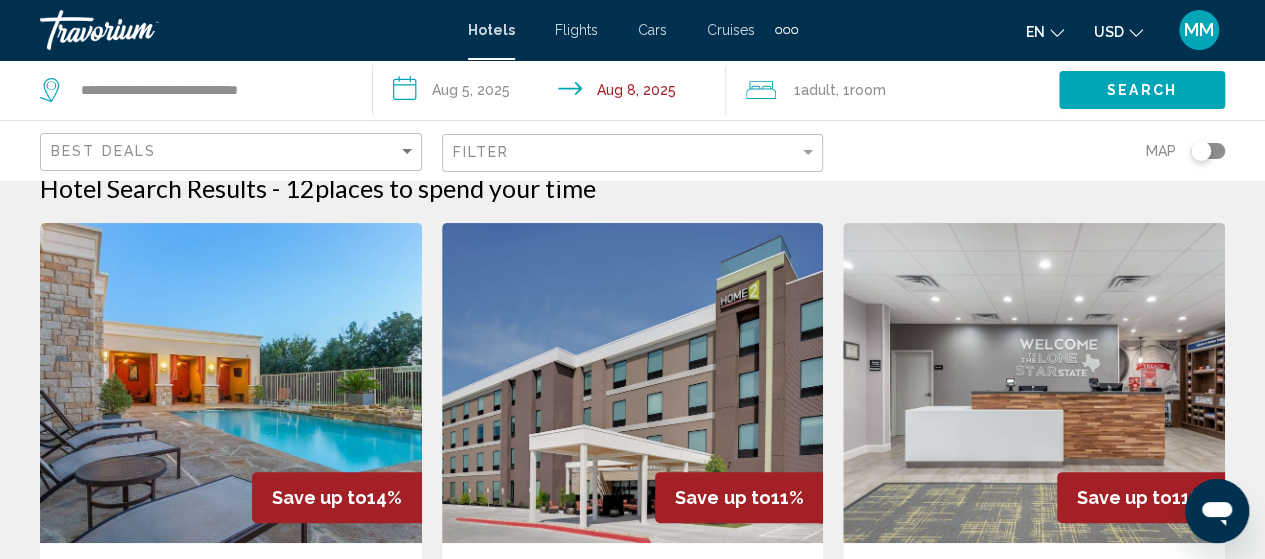 scroll, scrollTop: 0, scrollLeft: 0, axis: both 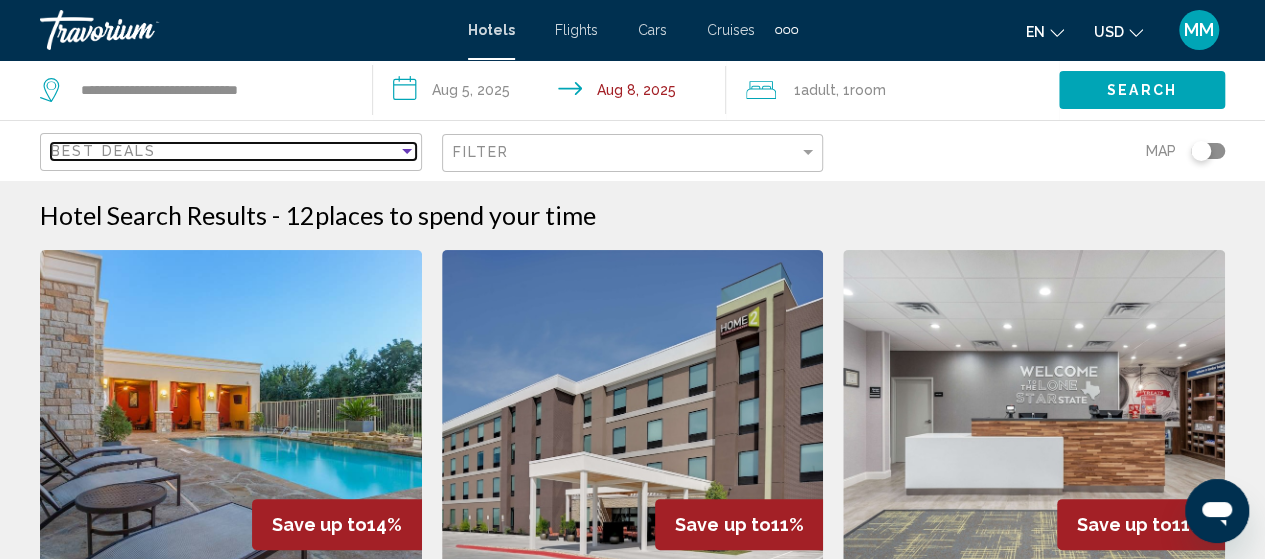 click at bounding box center [407, 151] 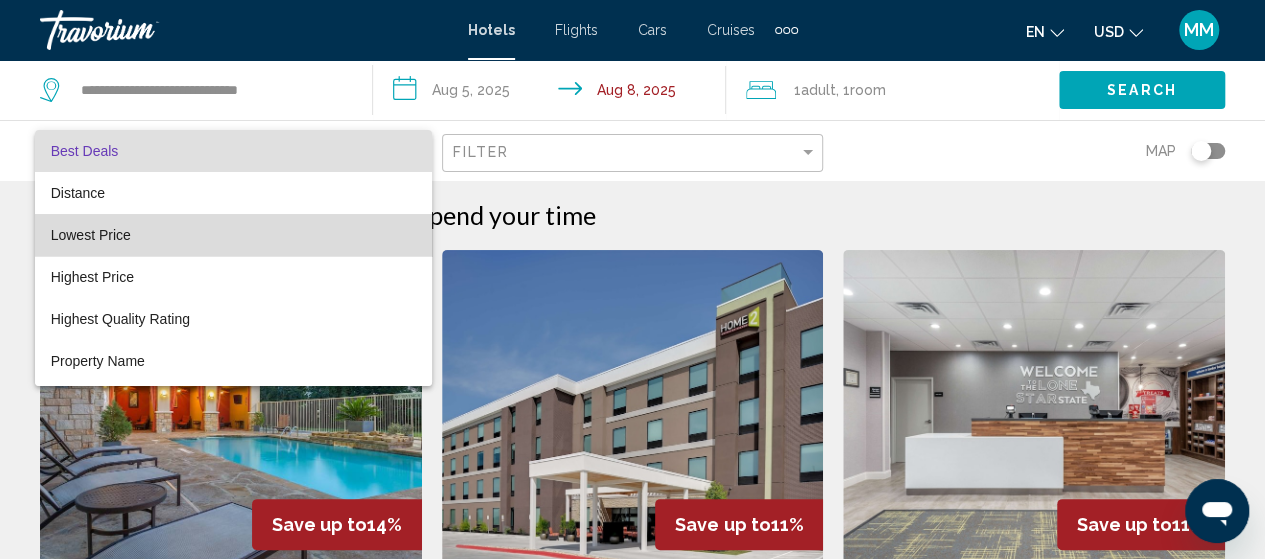 click on "Lowest Price" at bounding box center [233, 235] 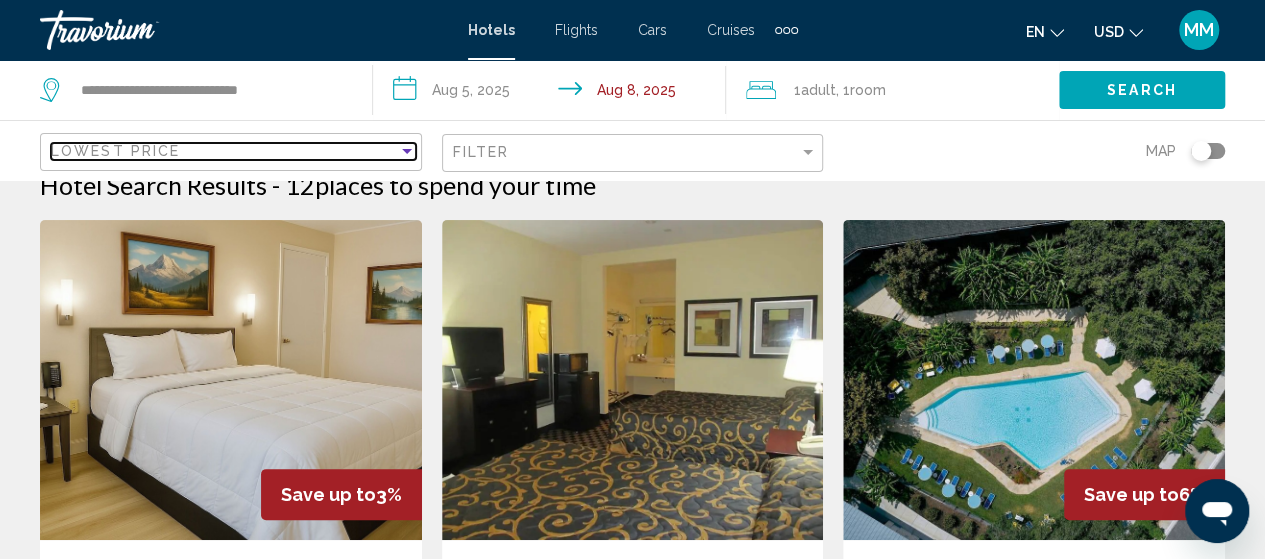 scroll, scrollTop: 0, scrollLeft: 0, axis: both 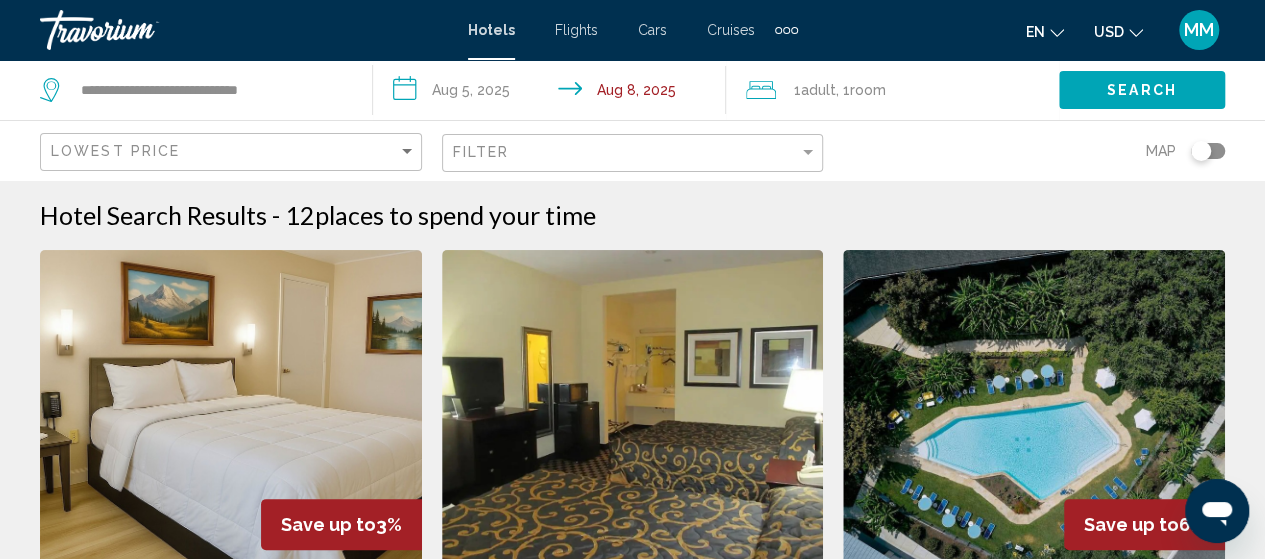 click at bounding box center (231, 410) 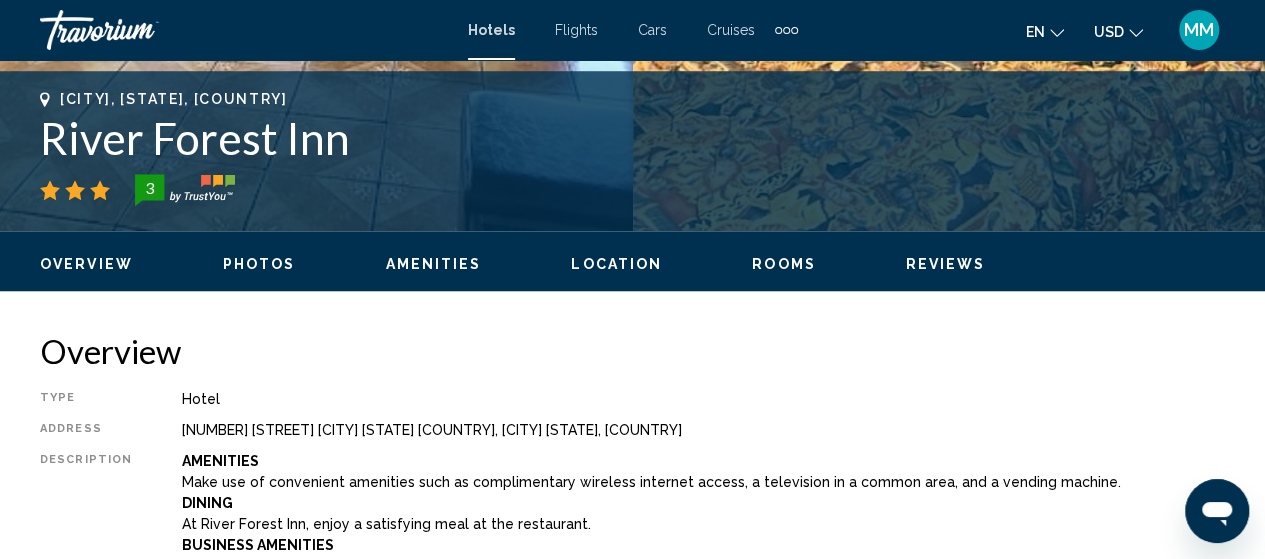 scroll, scrollTop: 755, scrollLeft: 0, axis: vertical 